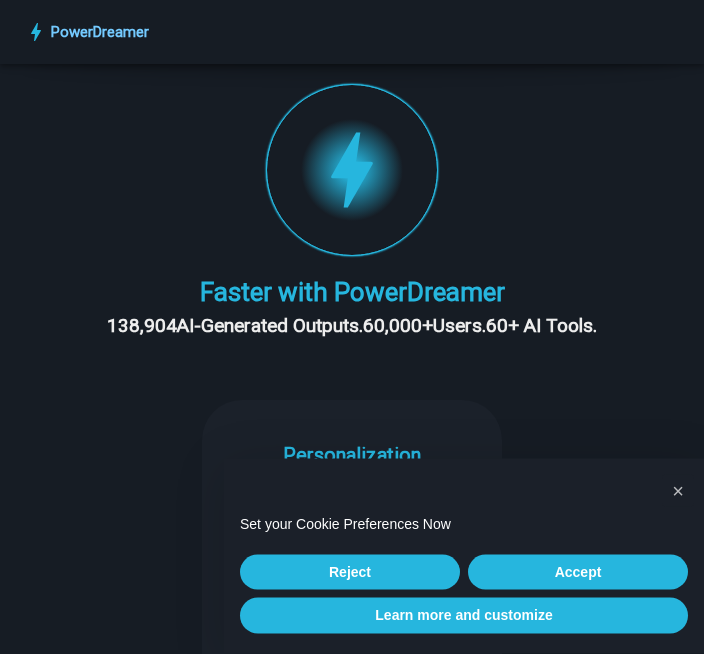 scroll, scrollTop: 298, scrollLeft: 0, axis: vertical 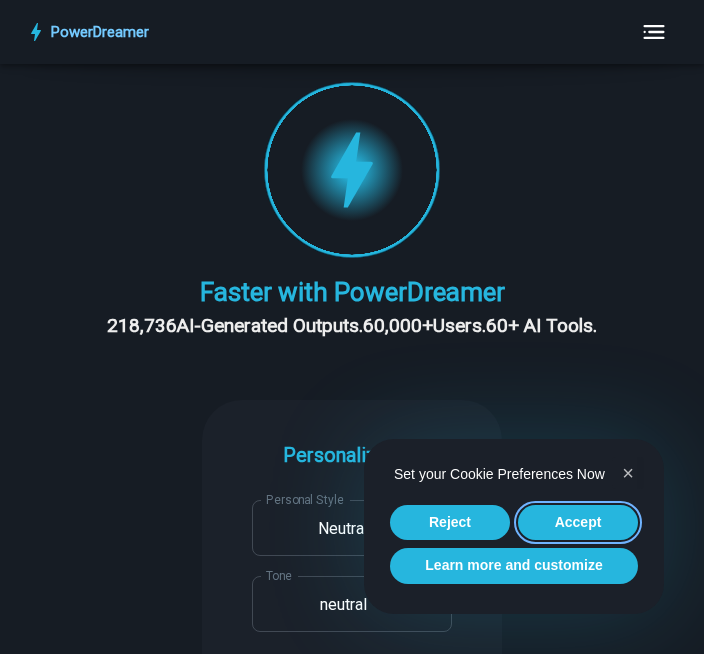 click on "Accept" at bounding box center [578, 523] 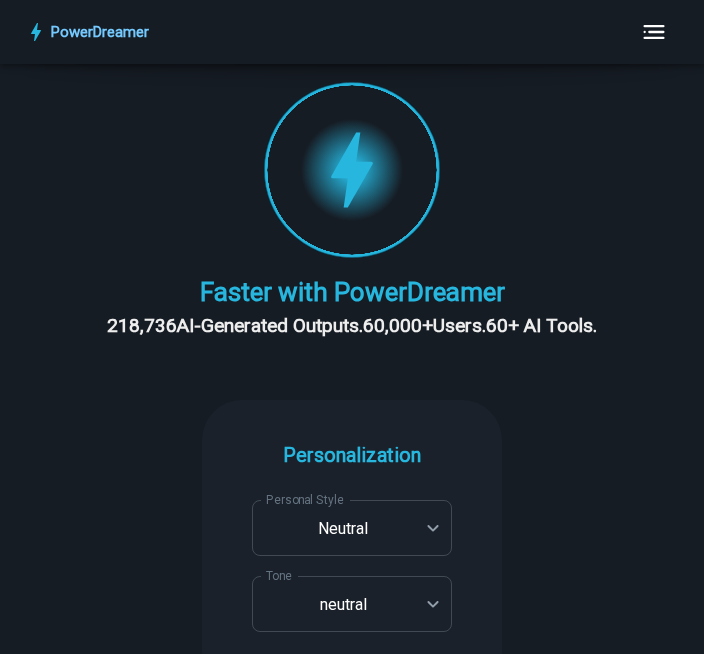scroll, scrollTop: 0, scrollLeft: 0, axis: both 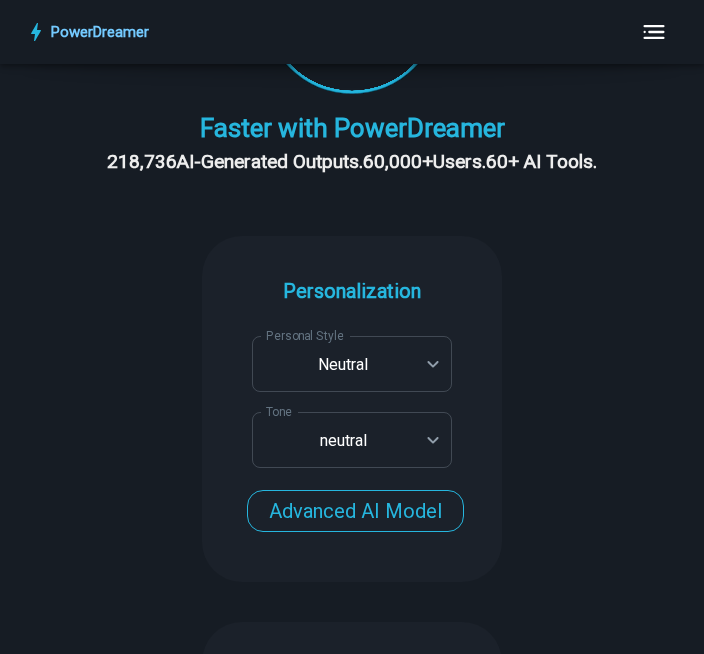 click on "**********" at bounding box center [352, 2243] 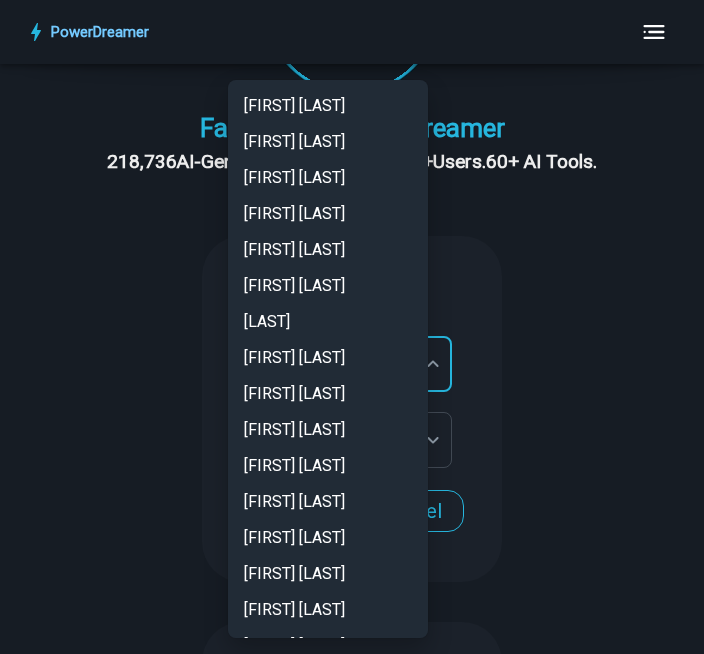 scroll, scrollTop: 2593, scrollLeft: 0, axis: vertical 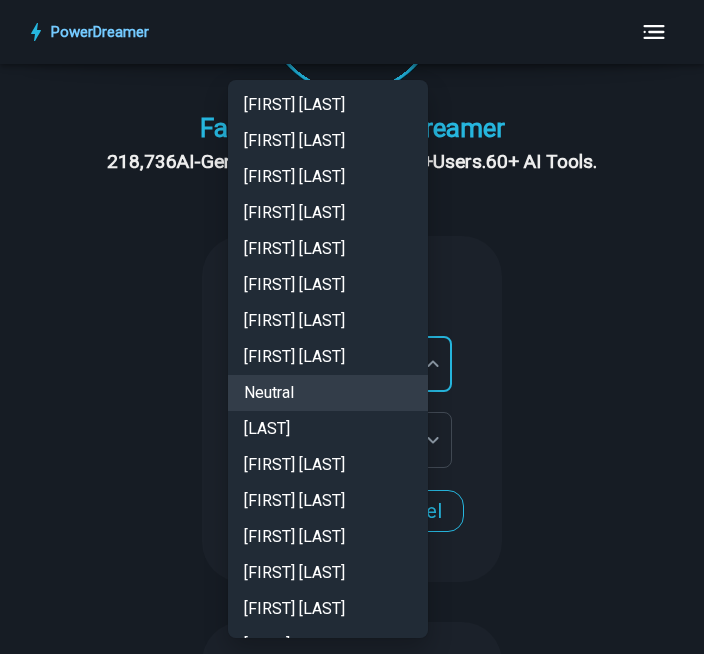 click on "Neutral" at bounding box center [328, 393] 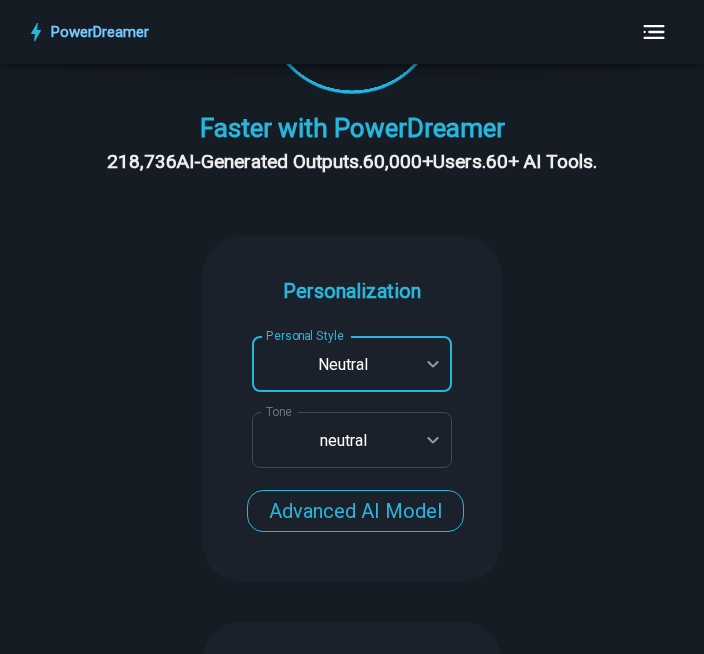 click on "**********" at bounding box center (352, 2243) 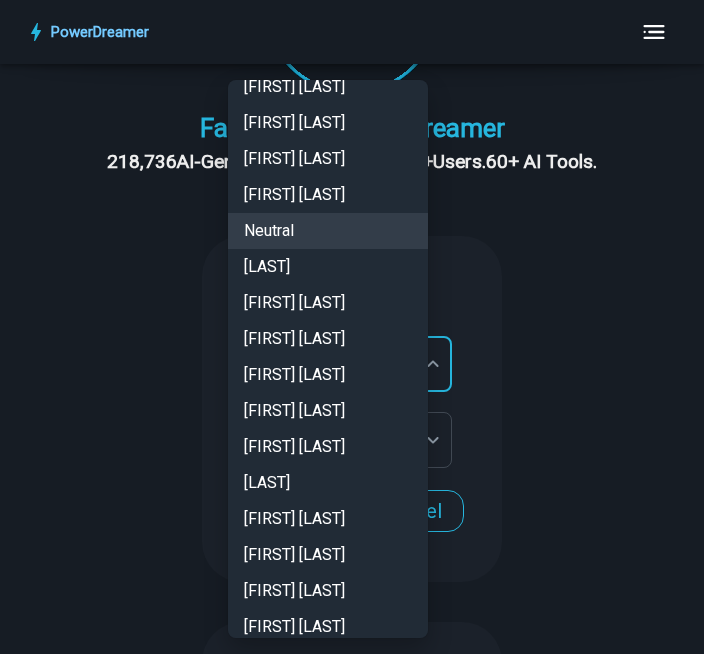 scroll, scrollTop: 2756, scrollLeft: 0, axis: vertical 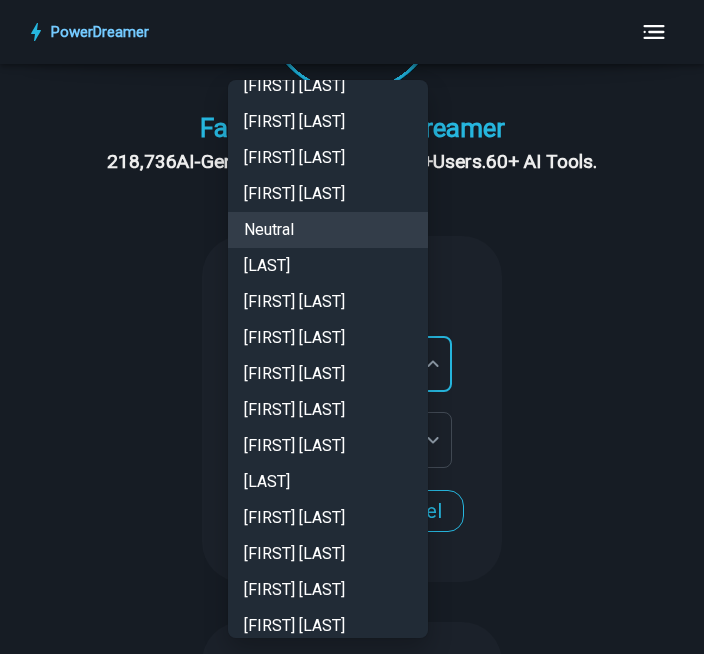 click on "[LAST]" at bounding box center [328, 482] 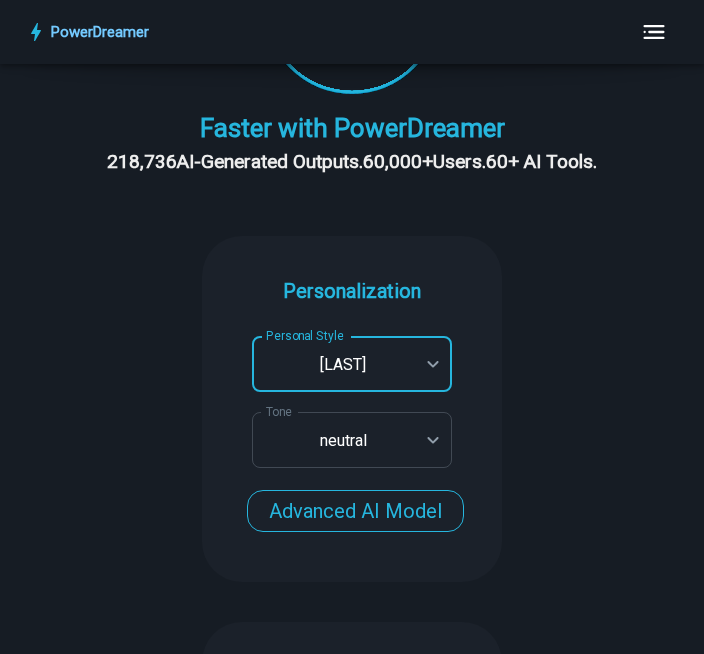 click on "**********" at bounding box center (352, 2243) 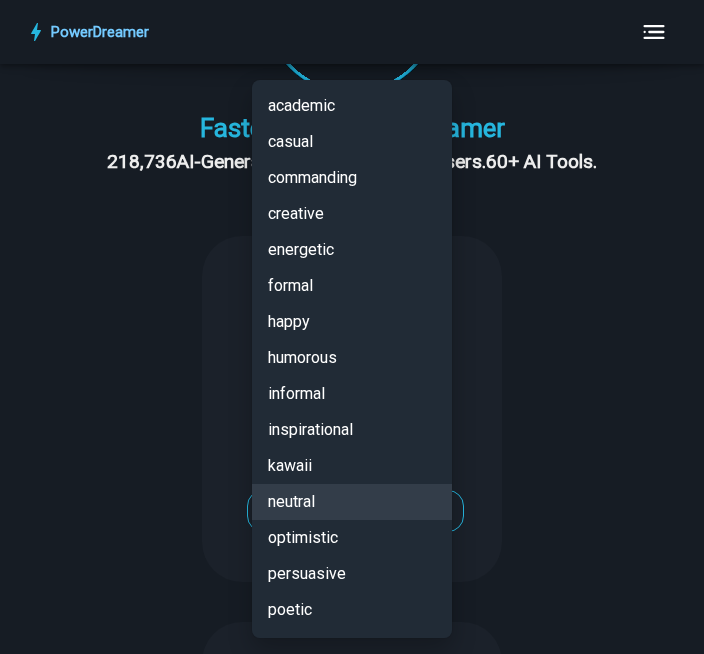 click on "neutral" at bounding box center (352, 502) 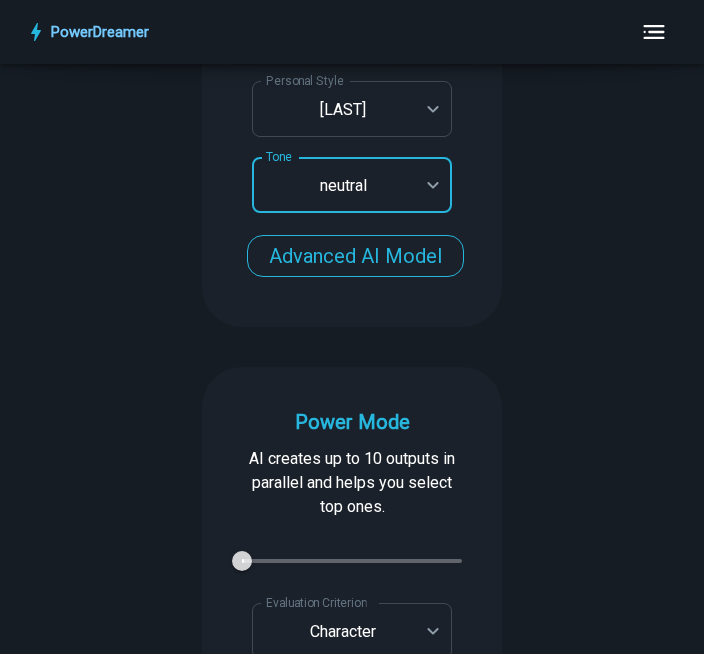 scroll, scrollTop: 738, scrollLeft: 0, axis: vertical 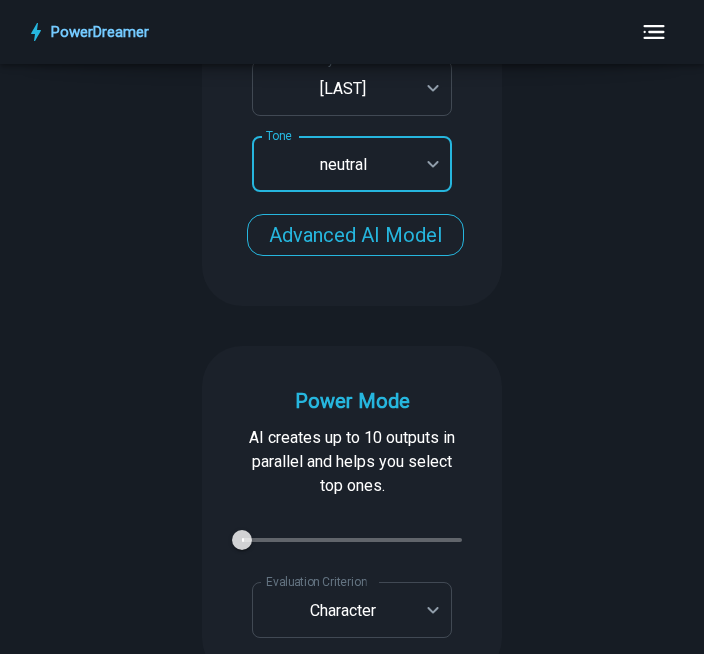 click on "Advanced AI Model" at bounding box center [355, 235] 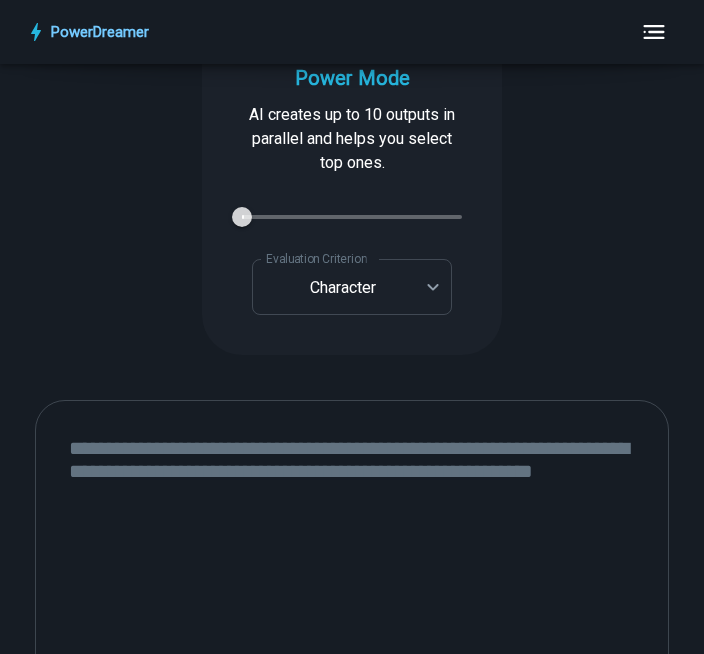 scroll, scrollTop: 1034, scrollLeft: 0, axis: vertical 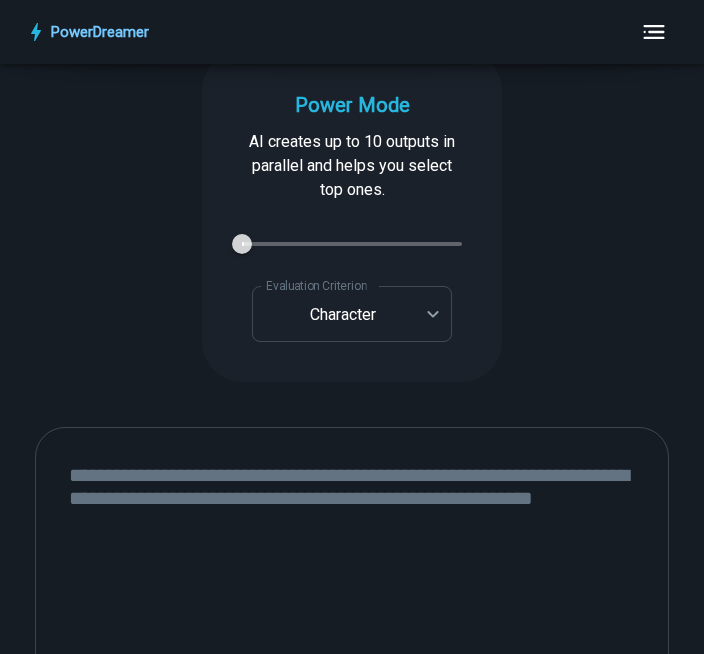 click on "**********" at bounding box center [352, 1671] 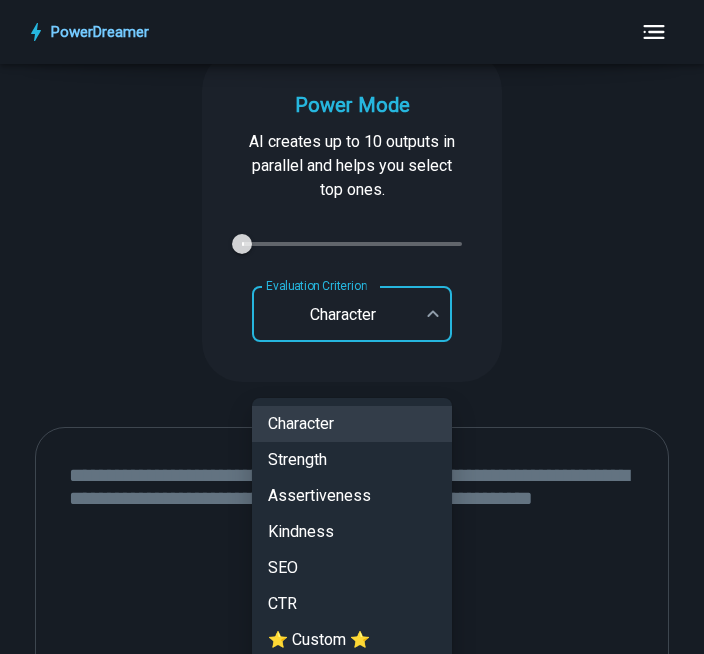 click at bounding box center [352, 327] 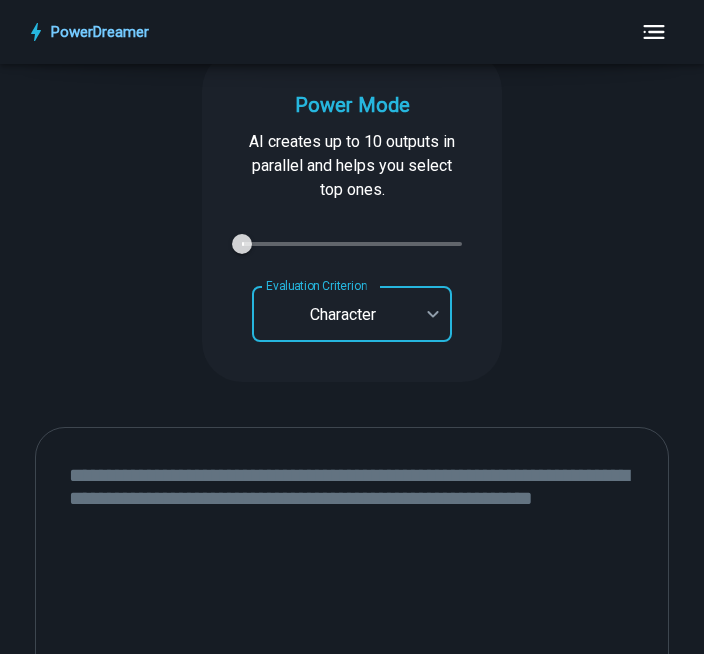 type on "*" 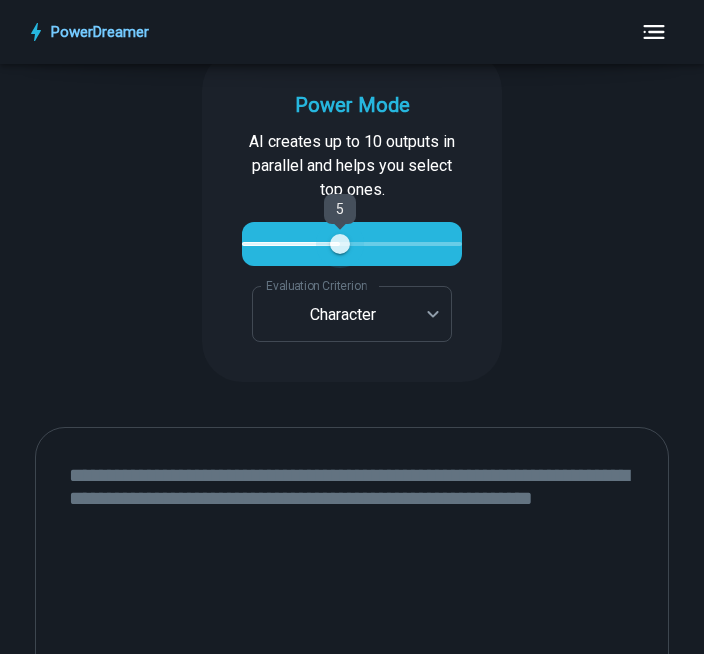 type on "*" 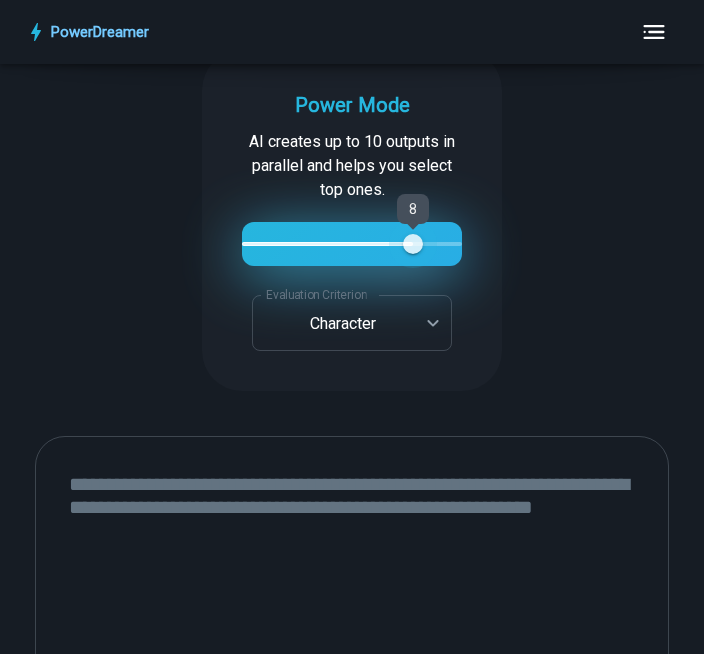 type on "*" 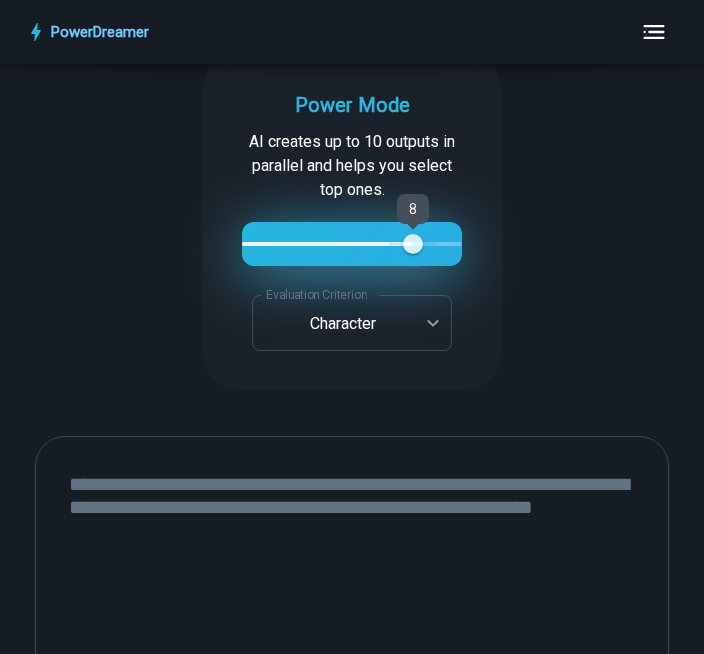 type on "*" 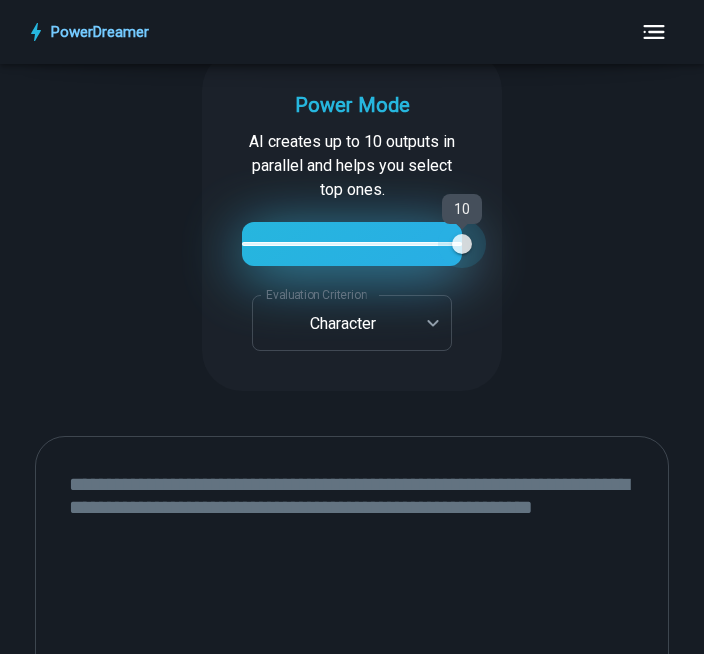 type on "*" 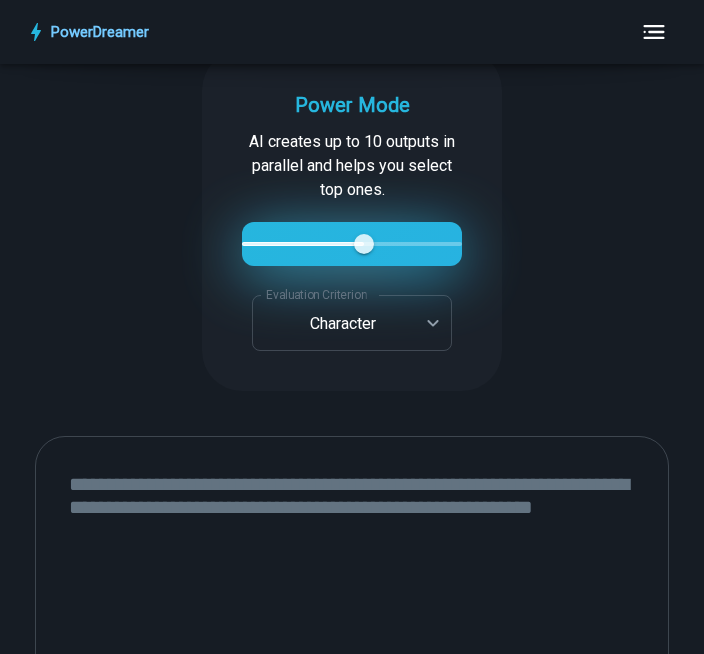 type on "*" 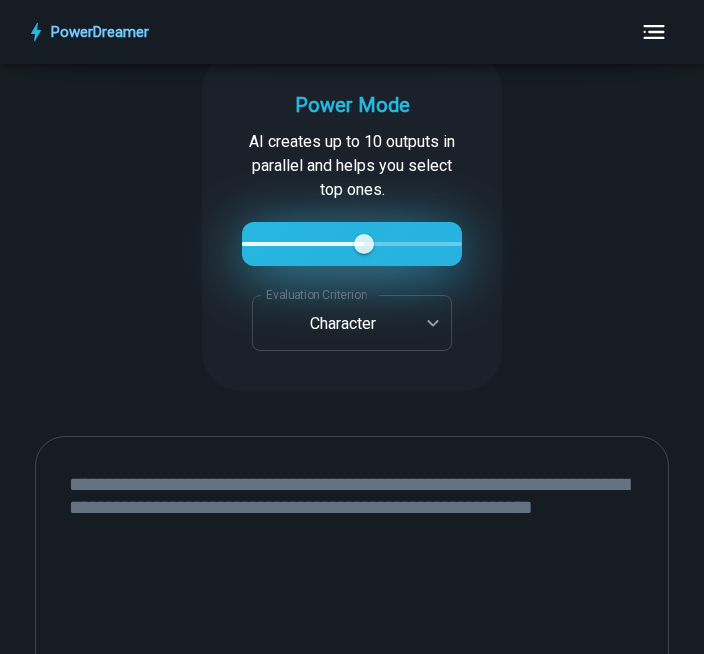 type on "*" 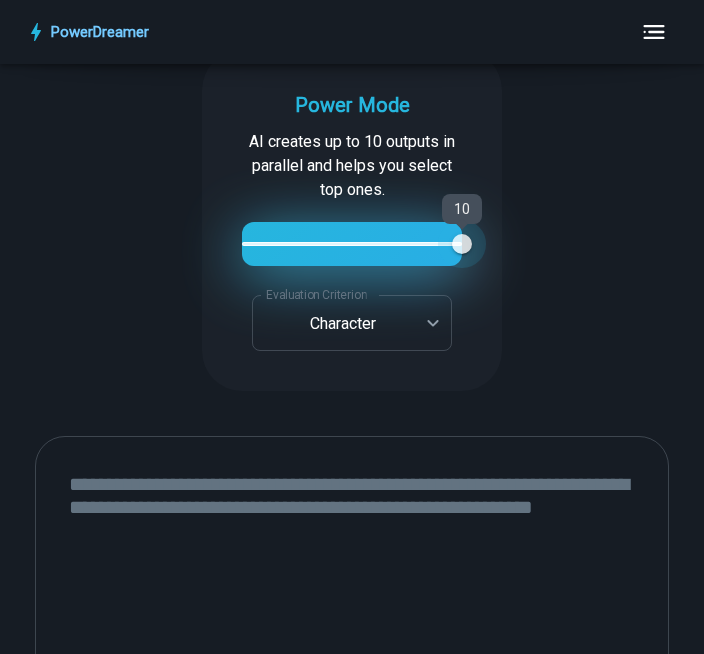 type on "*" 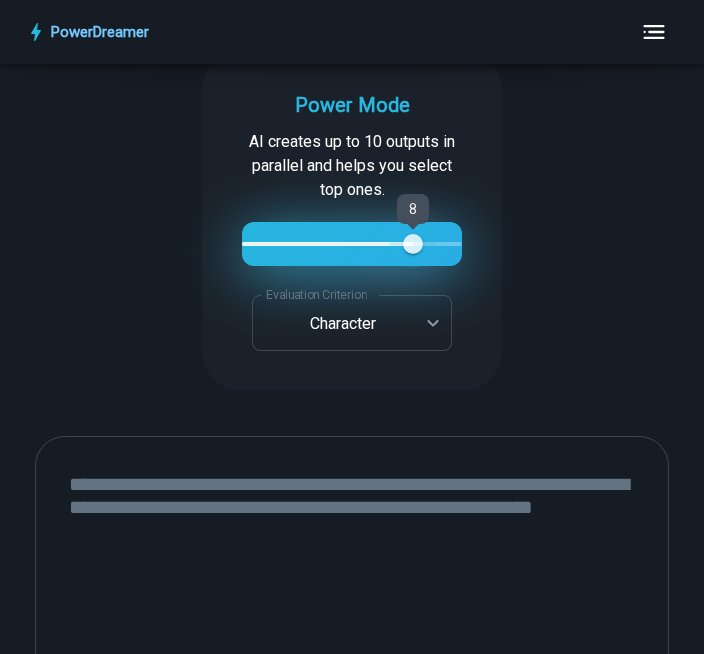 type on "*" 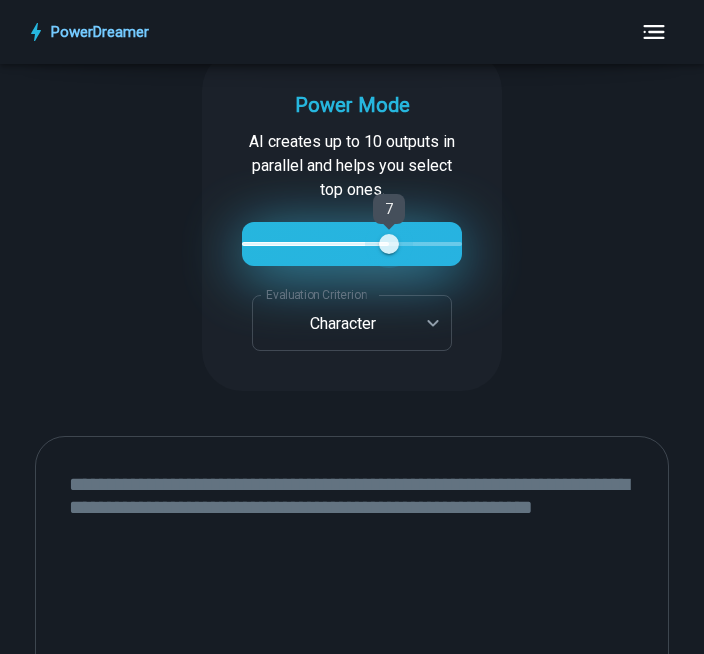 type on "*" 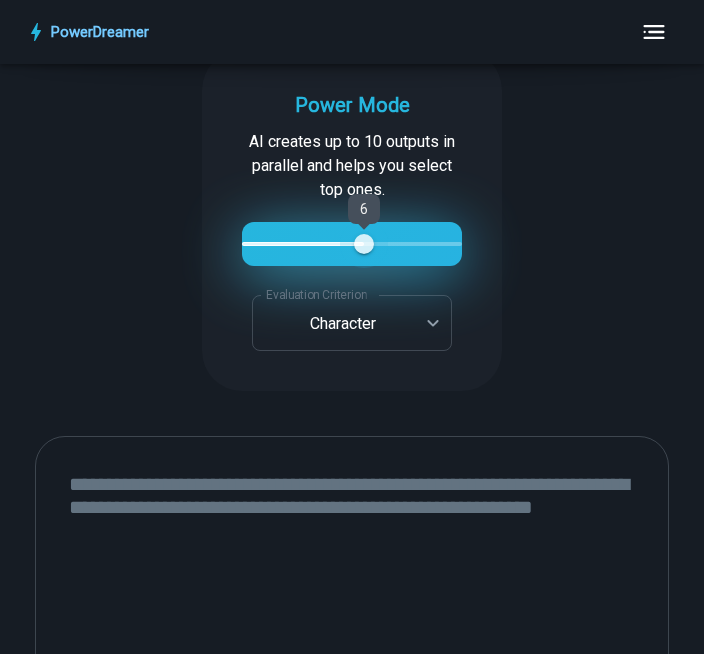 type on "*" 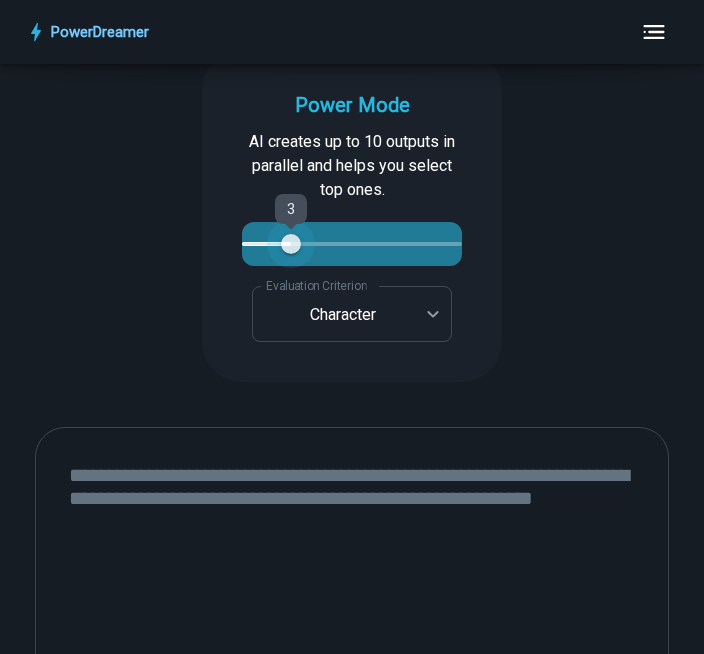 type on "*" 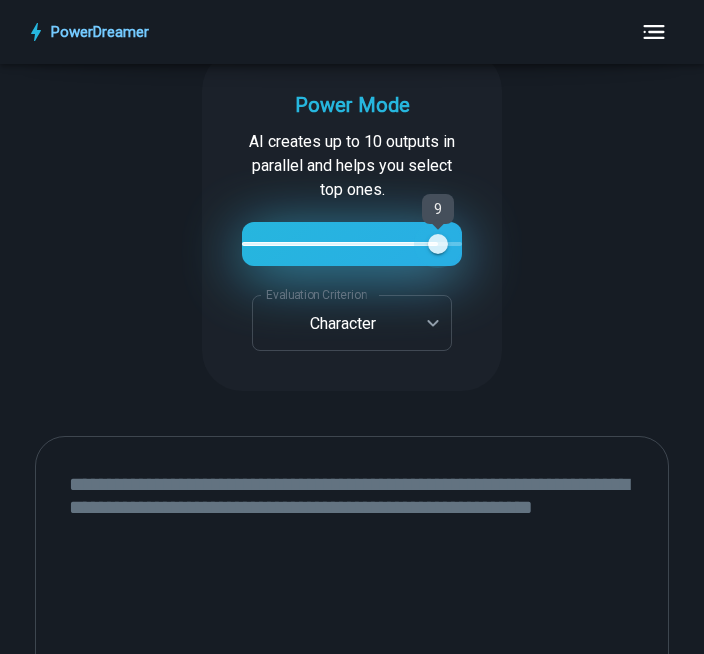 type on "*" 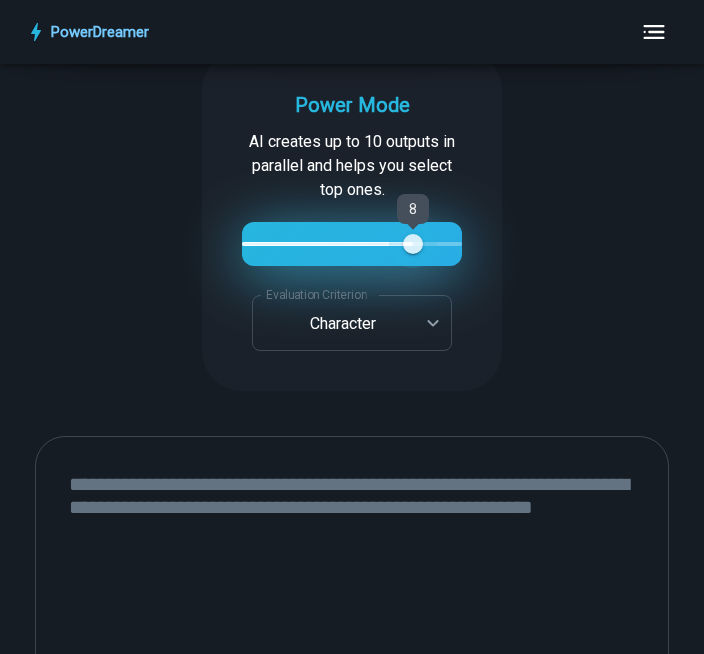 type on "*" 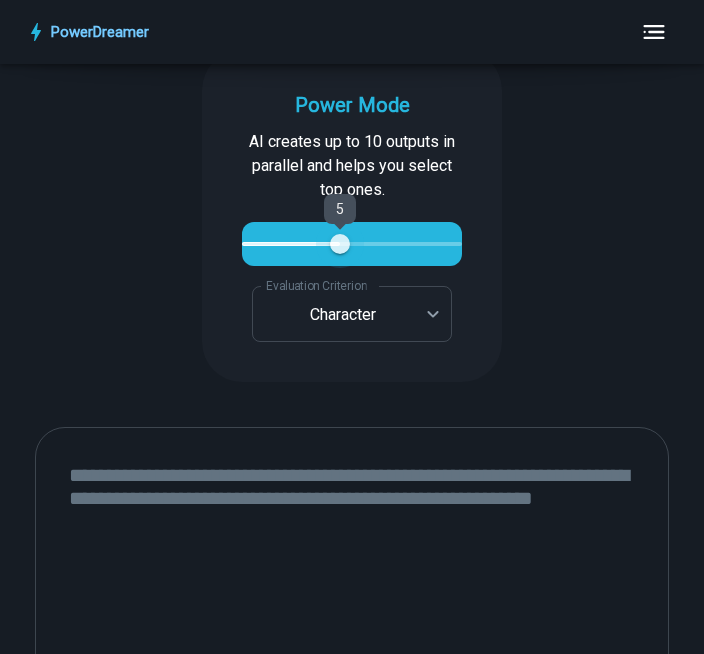 type on "*" 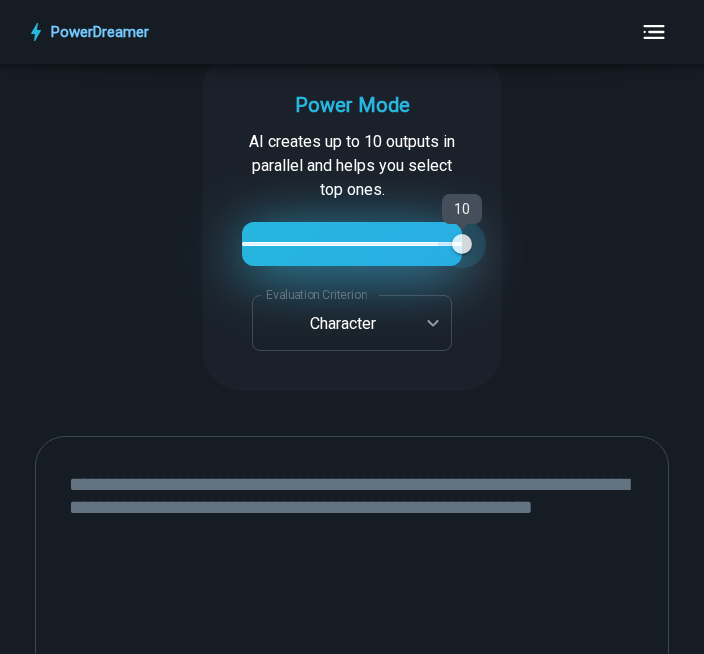 type on "*" 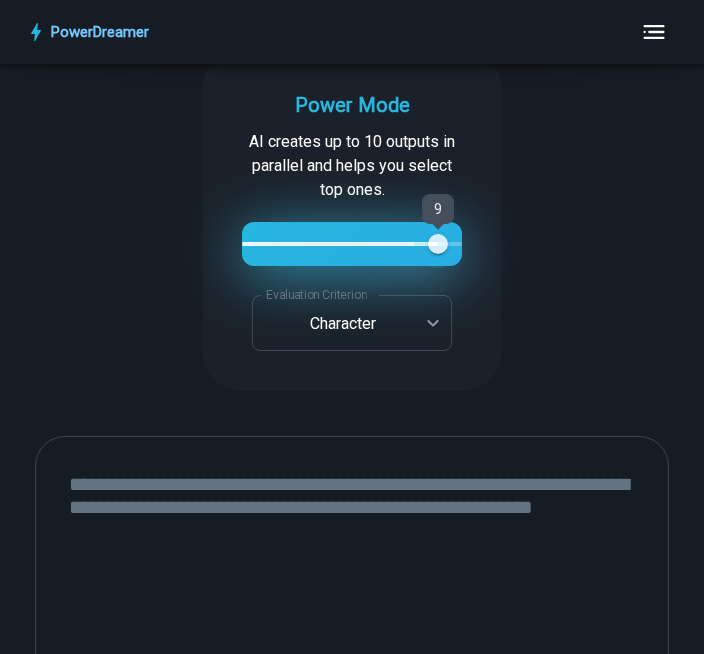 type on "**" 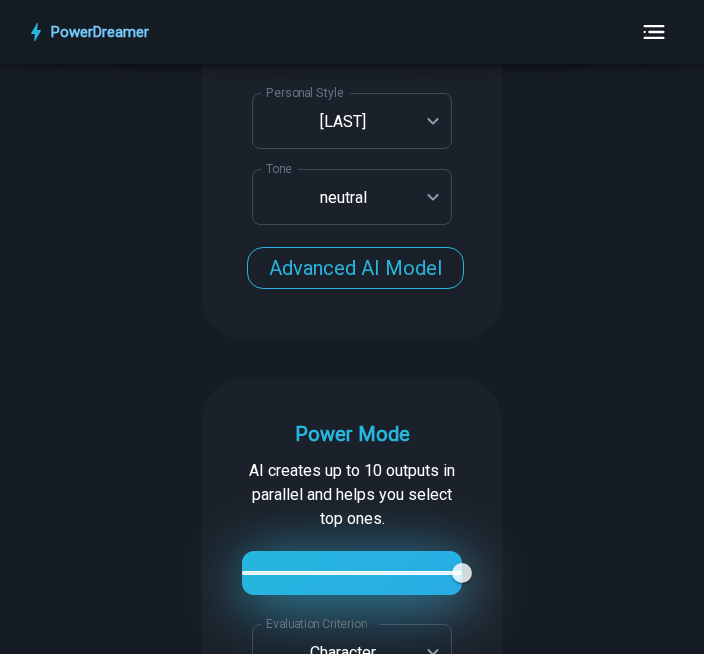 scroll, scrollTop: 706, scrollLeft: 0, axis: vertical 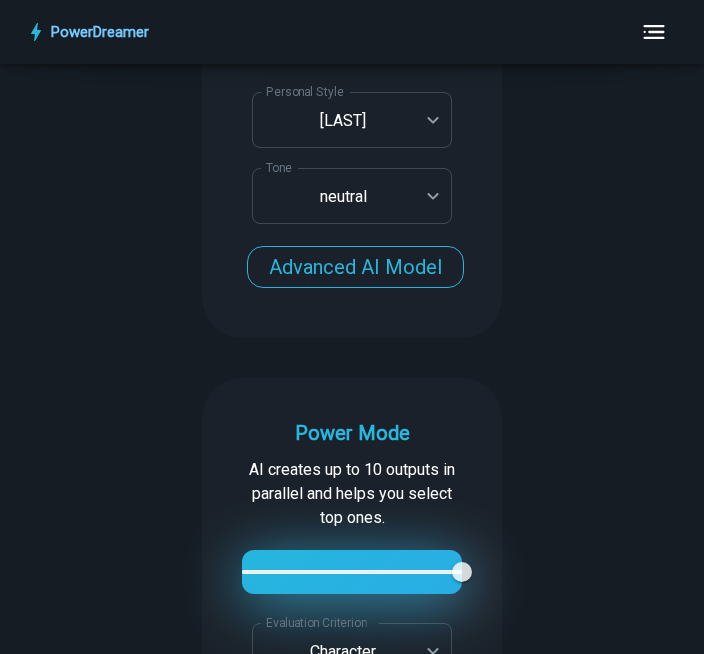 click on "Advanced AI Model" at bounding box center (355, 267) 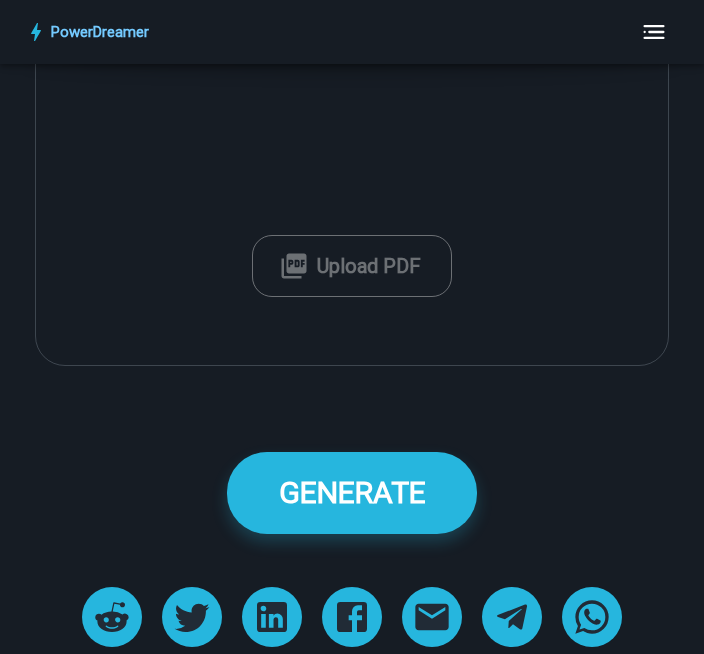 scroll, scrollTop: 1671, scrollLeft: 0, axis: vertical 